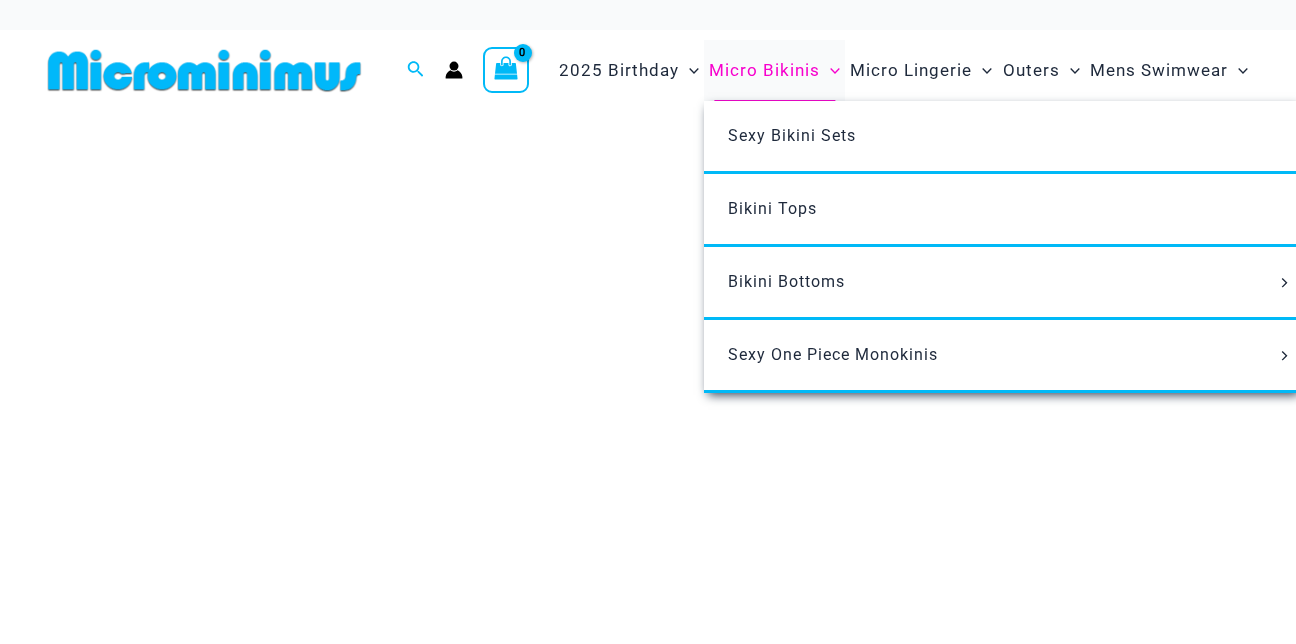 scroll, scrollTop: 0, scrollLeft: 0, axis: both 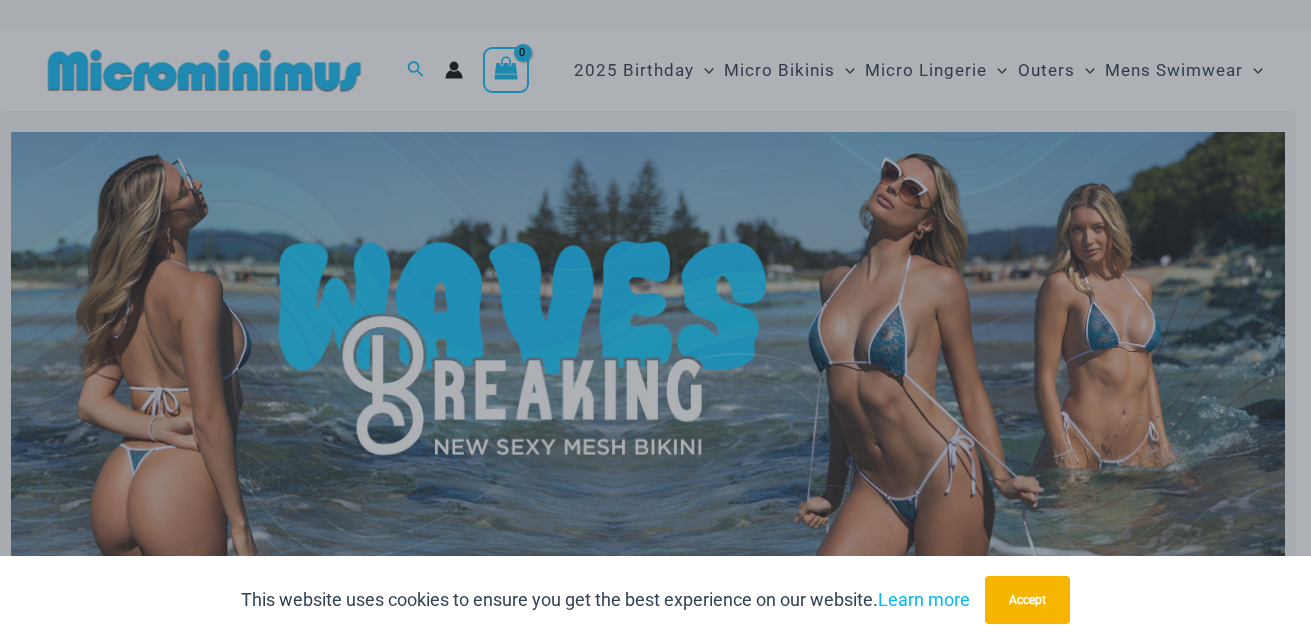 click on "You’re this close to unlocking our most daring designs, secret sales, and behind-the-scenes exclusives. Microminimus isn’t just a shop—it’s a hidden playground of confidence and temptation." at bounding box center (0, 0) 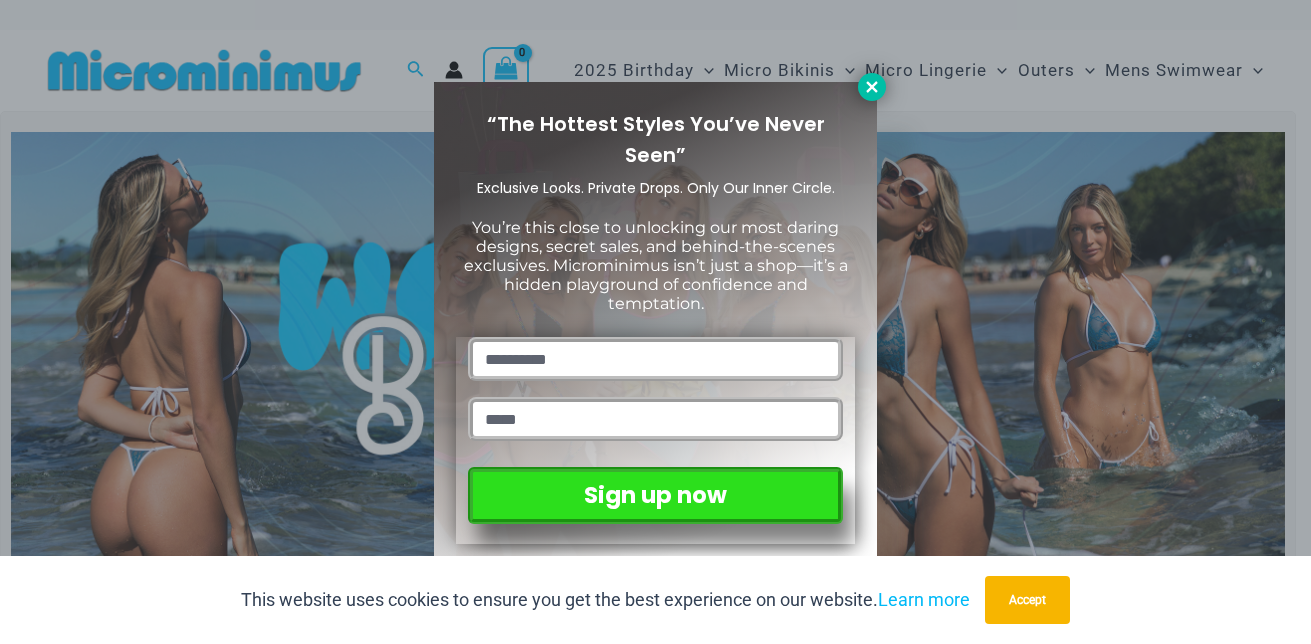 click 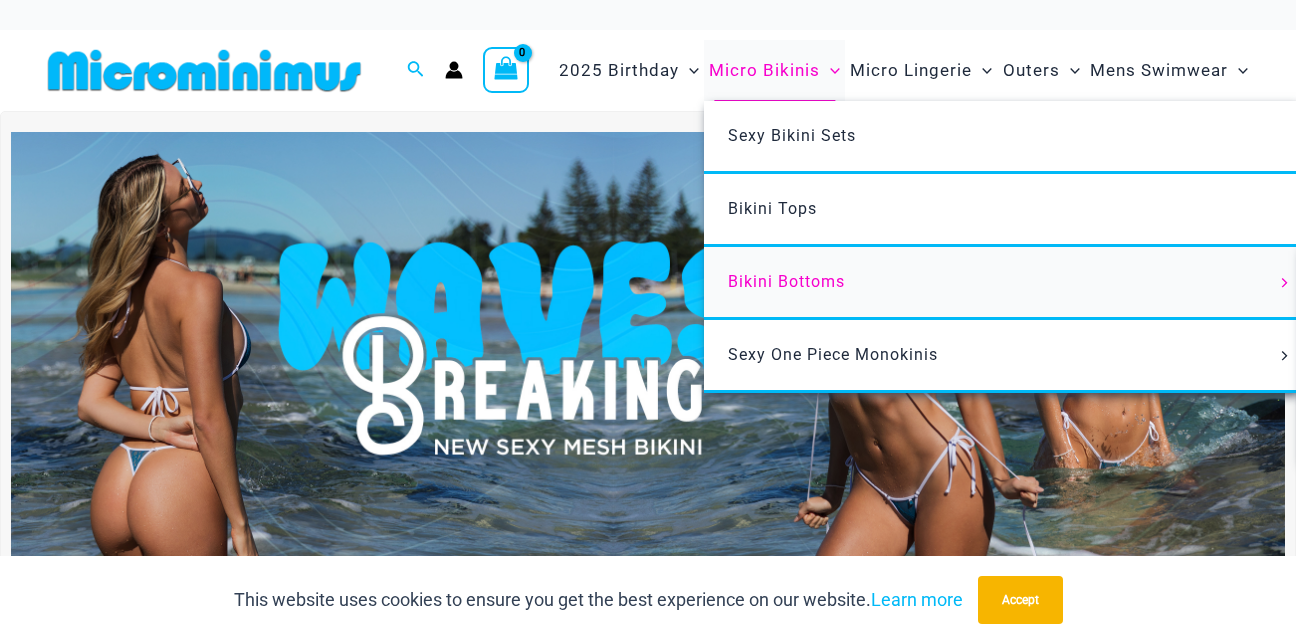 click on "Bikini Bottoms" at bounding box center [786, 281] 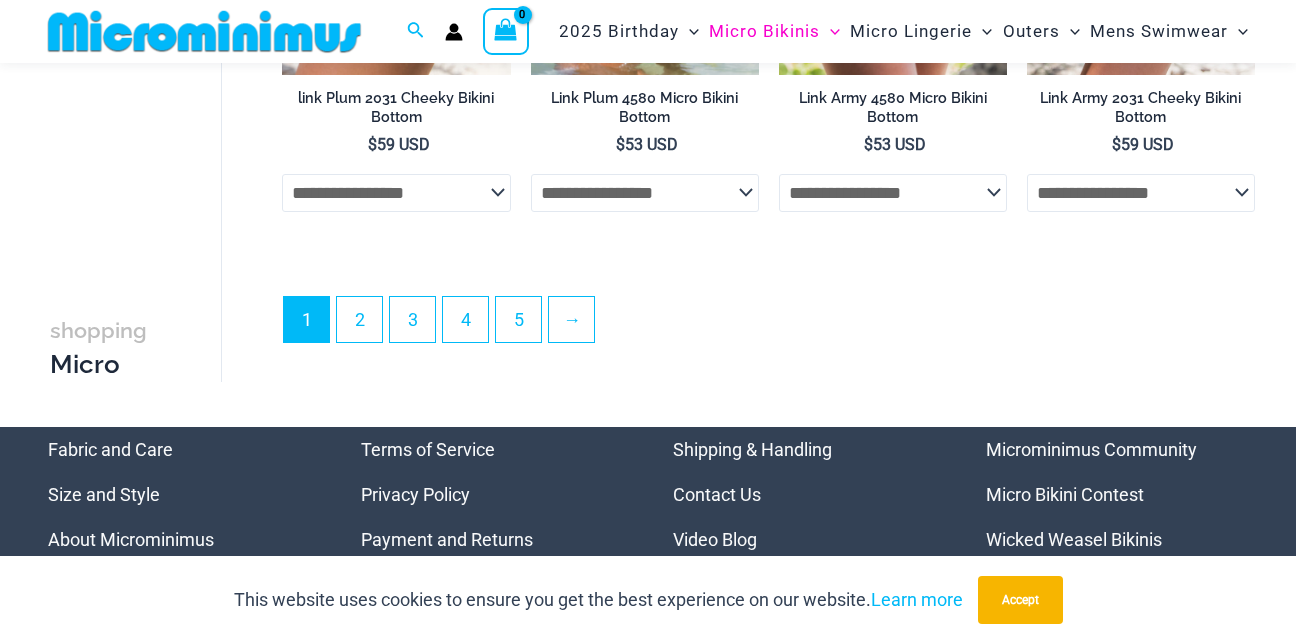 scroll, scrollTop: 5385, scrollLeft: 0, axis: vertical 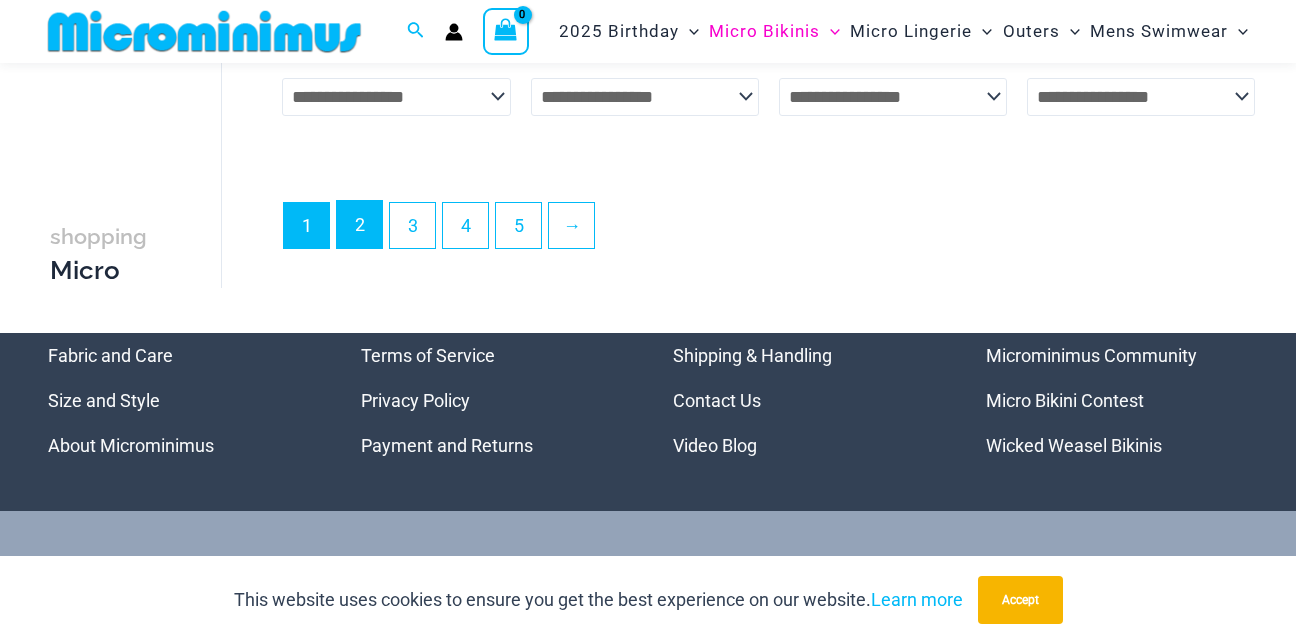 click on "2" at bounding box center (359, 224) 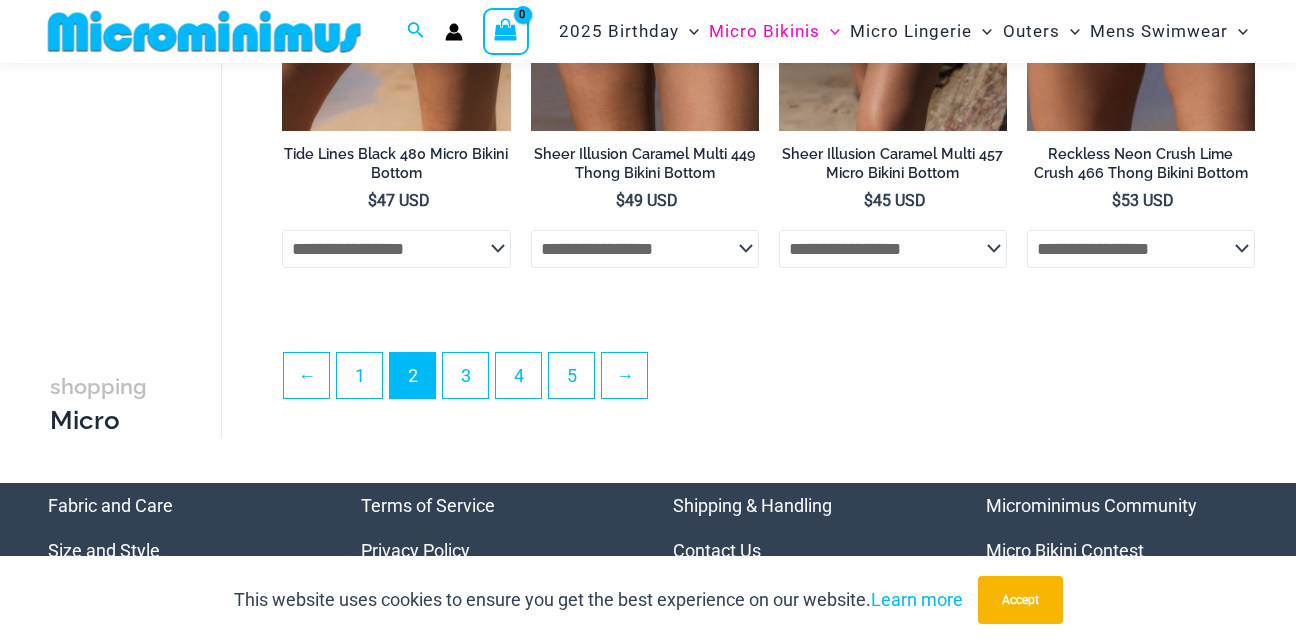 scroll, scrollTop: 4282, scrollLeft: 0, axis: vertical 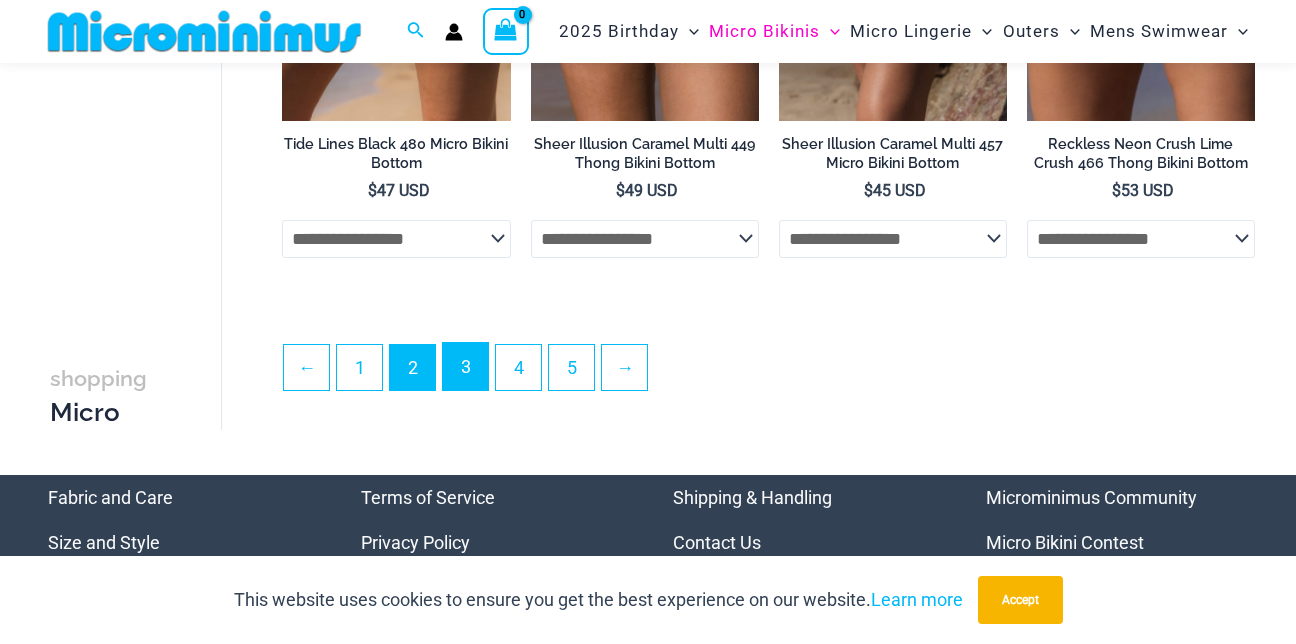 click on "3" at bounding box center (465, 366) 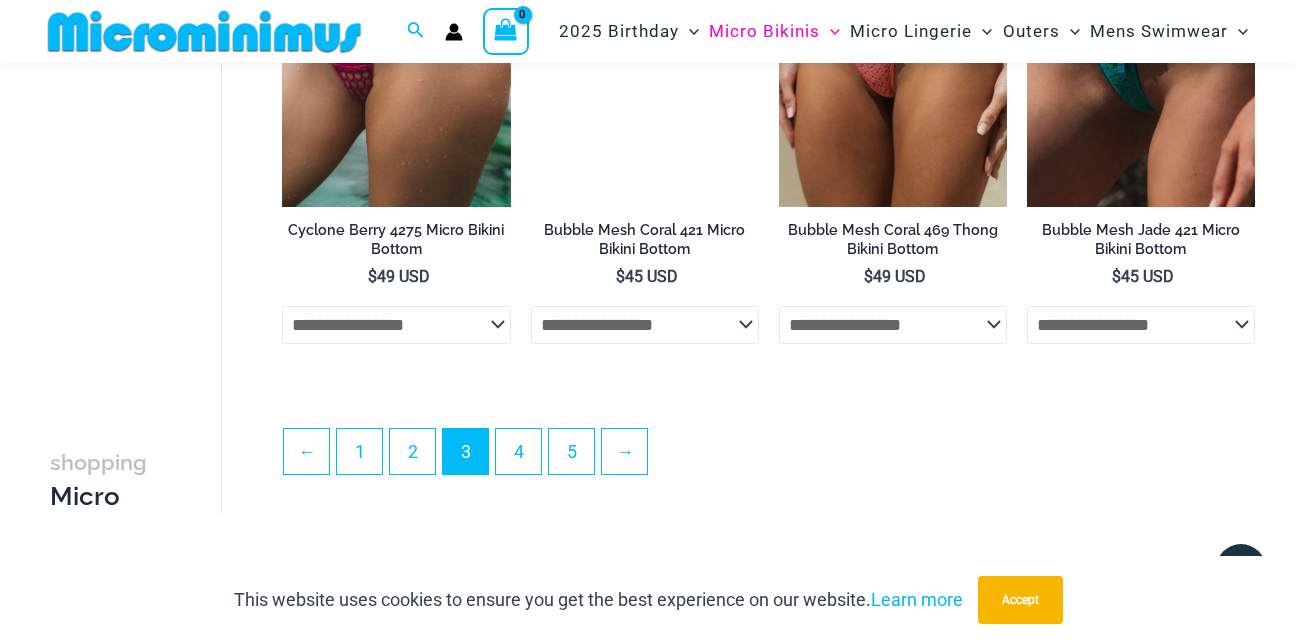 scroll, scrollTop: 4383, scrollLeft: 0, axis: vertical 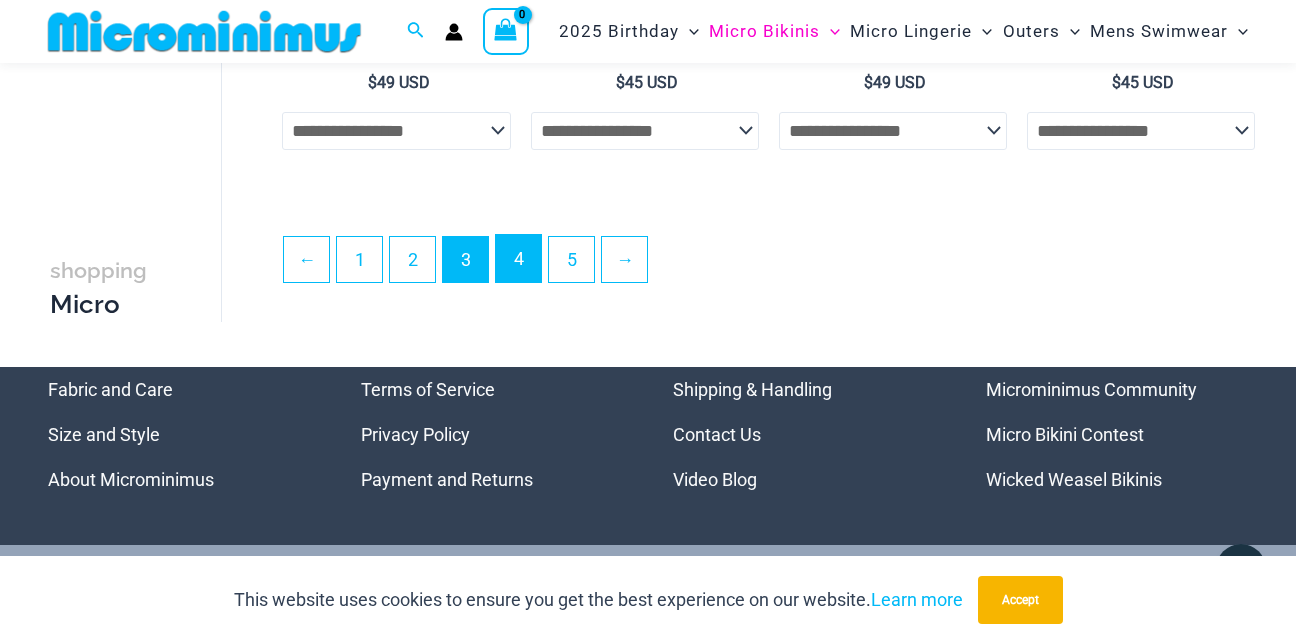 click on "4" at bounding box center [518, 258] 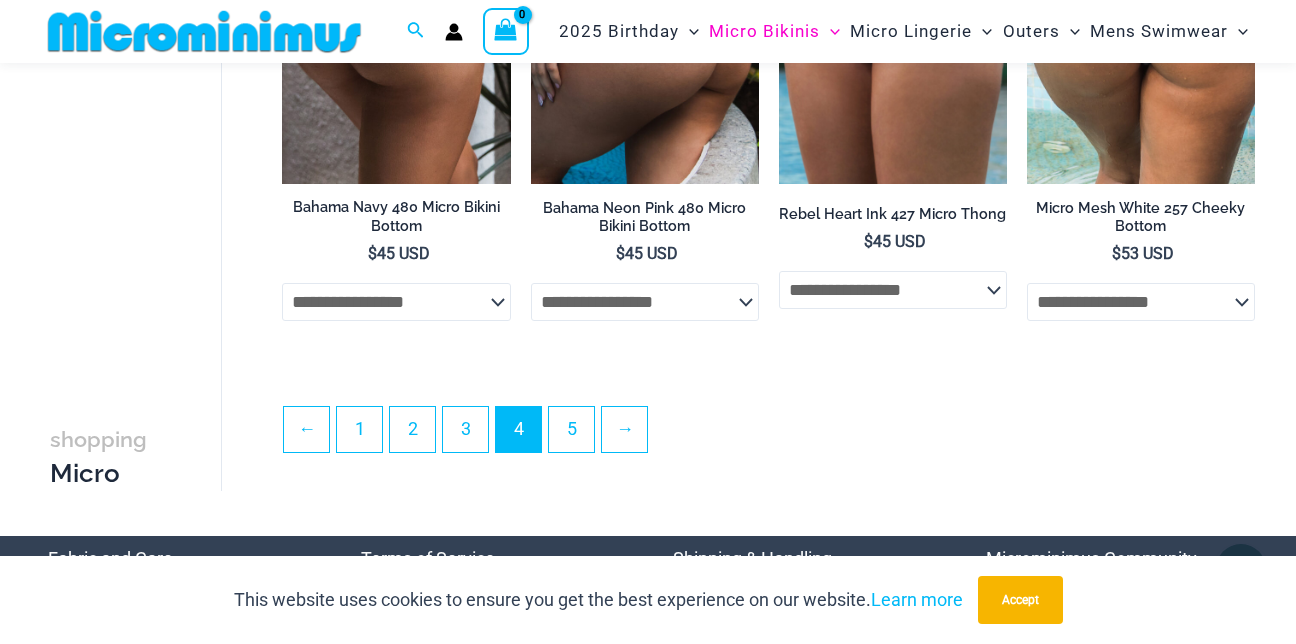 scroll, scrollTop: 4293, scrollLeft: 0, axis: vertical 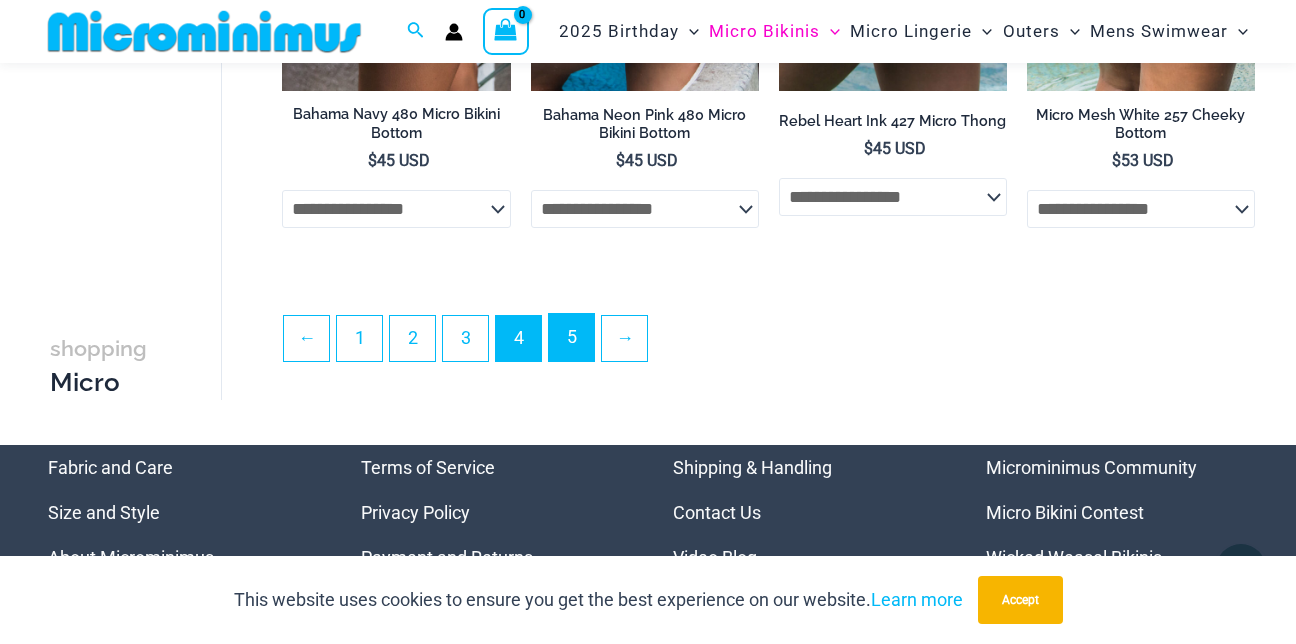 click on "5" at bounding box center (571, 337) 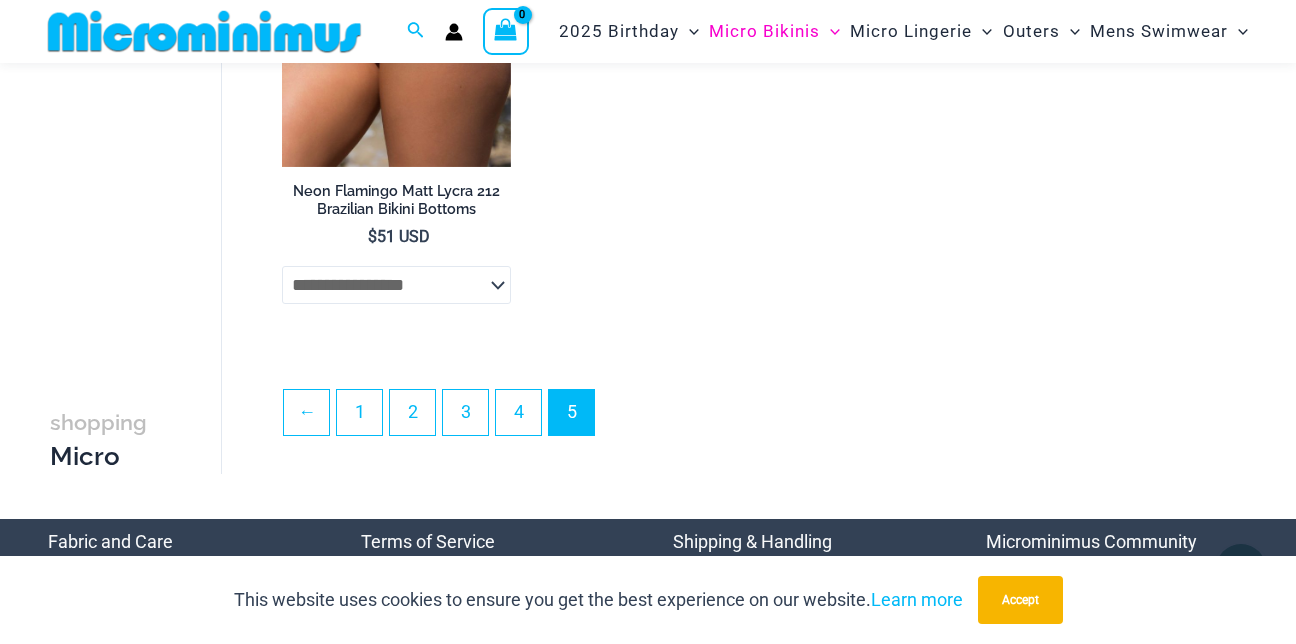 scroll, scrollTop: 4299, scrollLeft: 0, axis: vertical 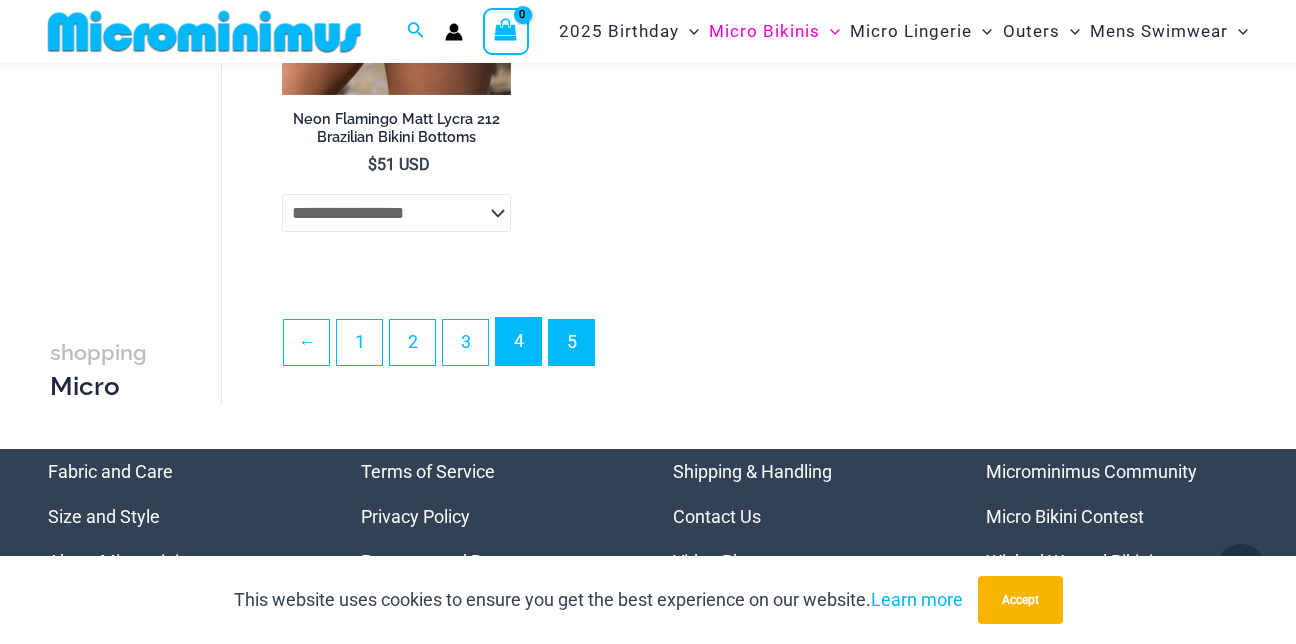 click on "4" at bounding box center [518, 341] 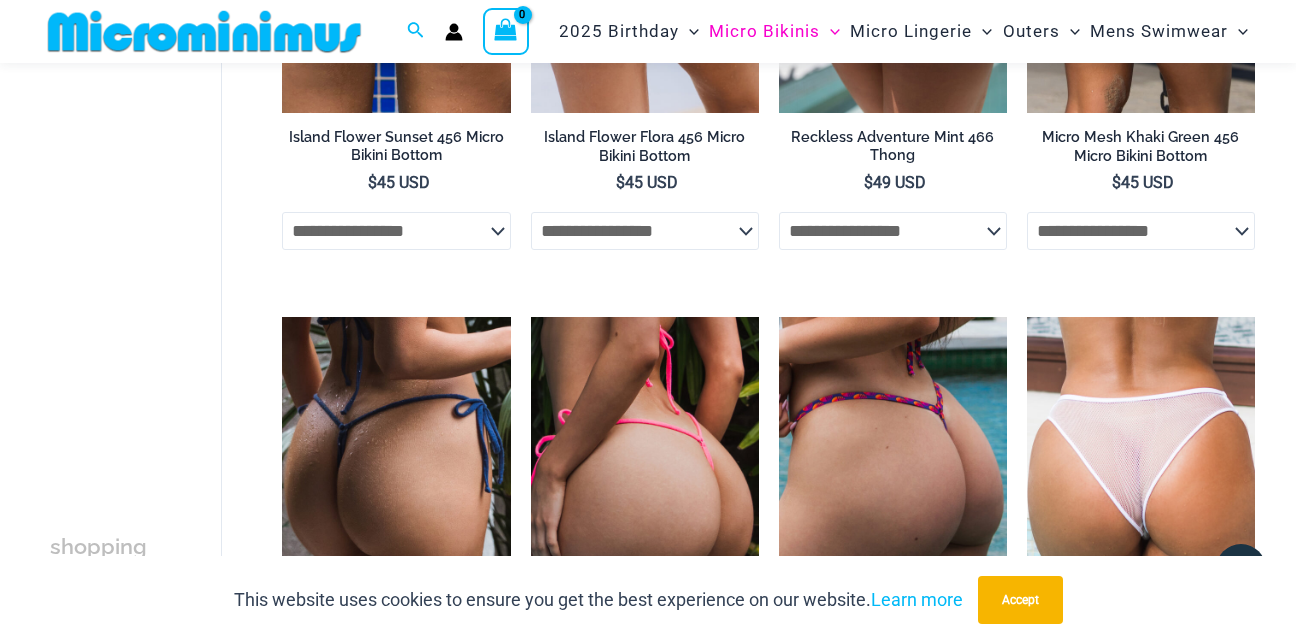 scroll, scrollTop: 4197, scrollLeft: 0, axis: vertical 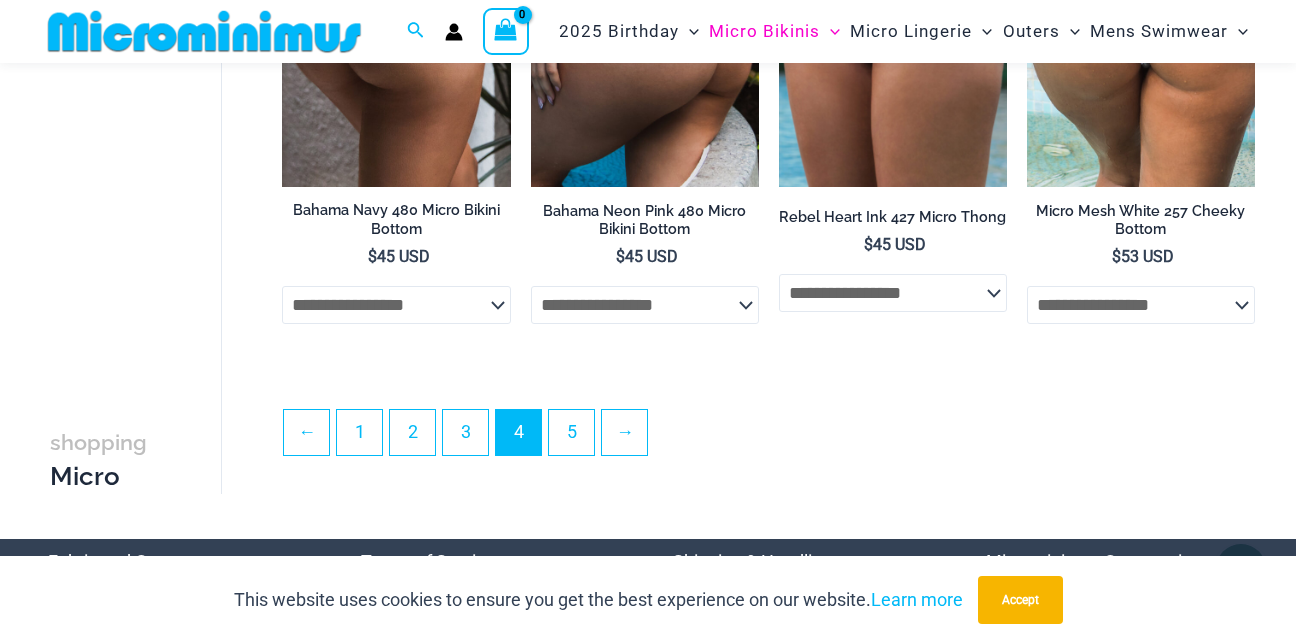 click at bounding box center [893, 16] 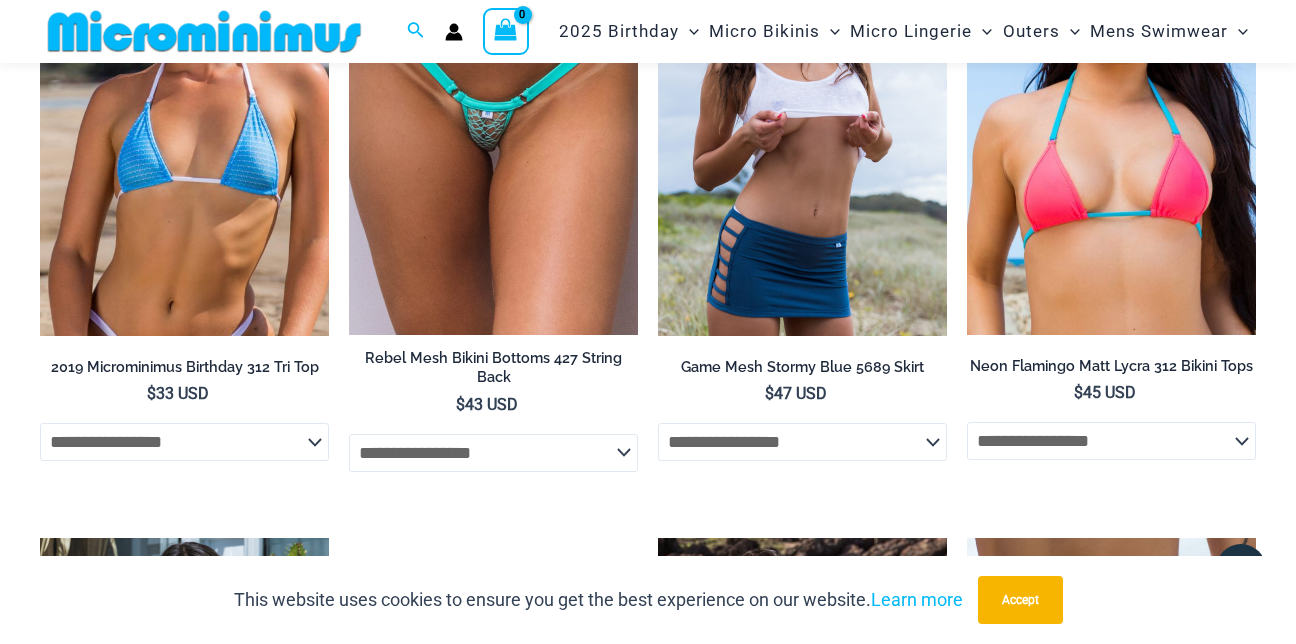 scroll, scrollTop: 2885, scrollLeft: 0, axis: vertical 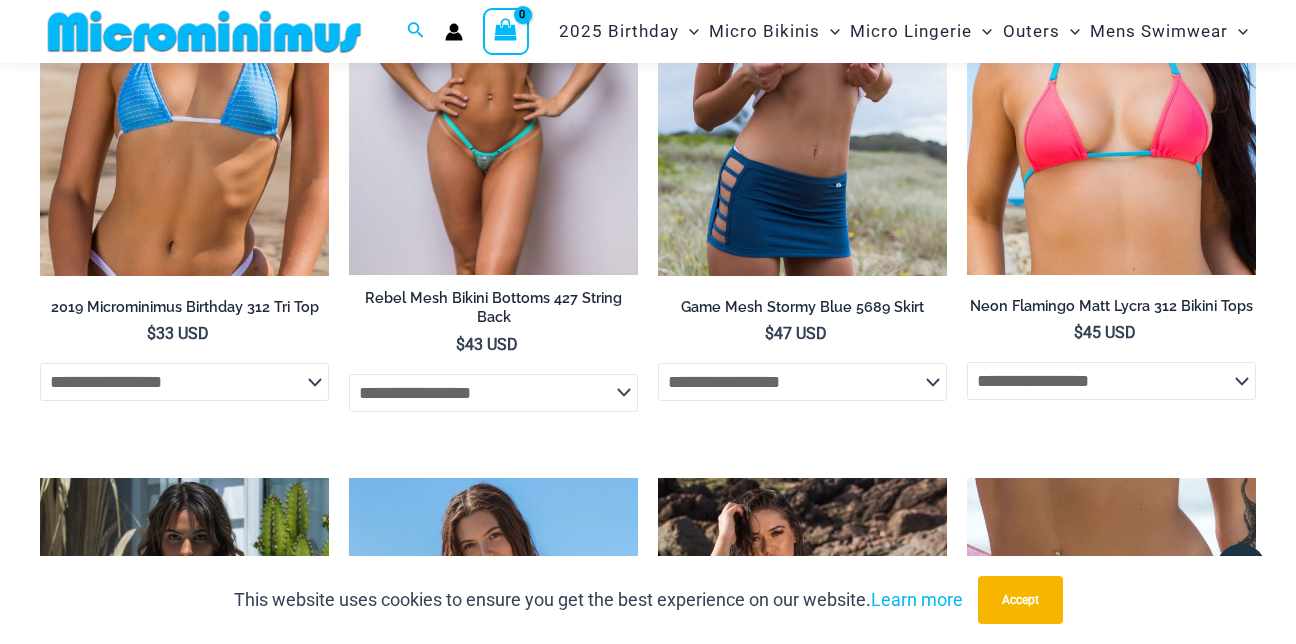 click at bounding box center [493, 59] 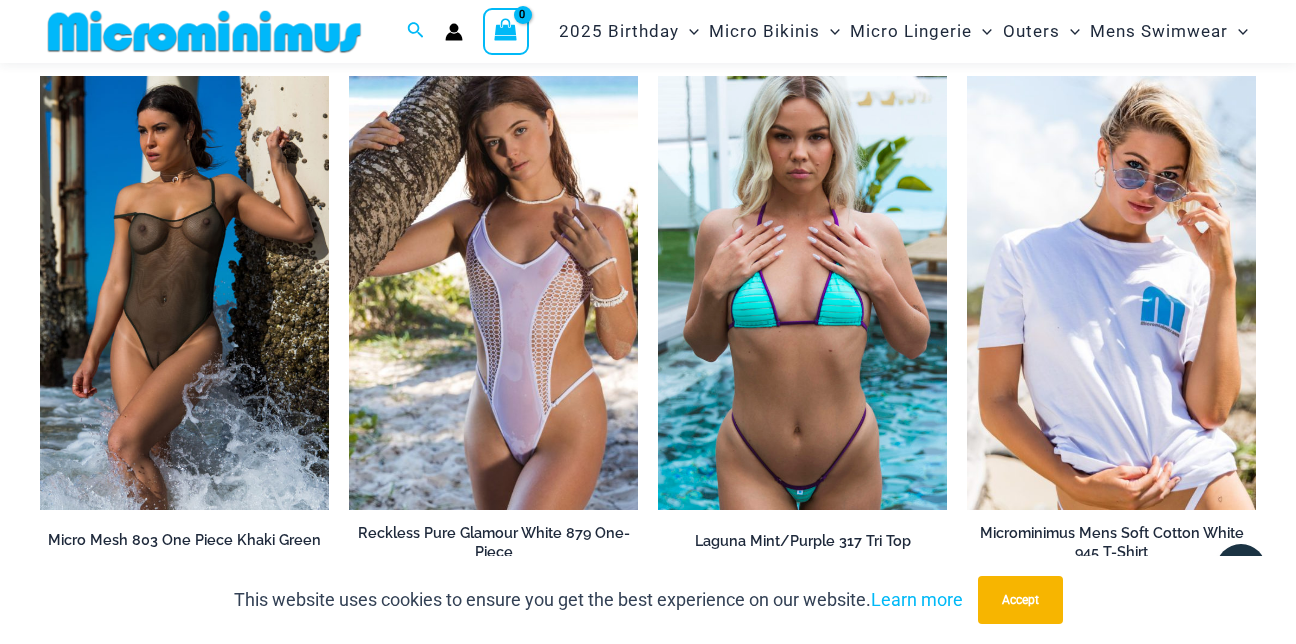 scroll, scrollTop: 5385, scrollLeft: 0, axis: vertical 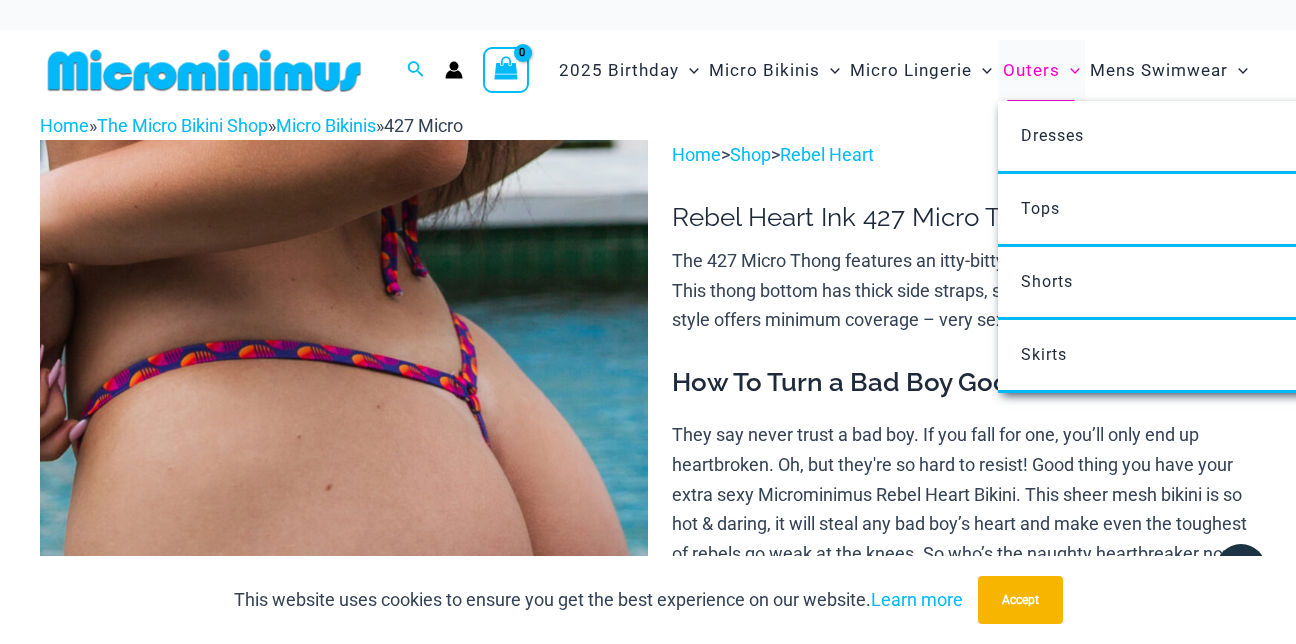 click on "Outers" at bounding box center [1031, 70] 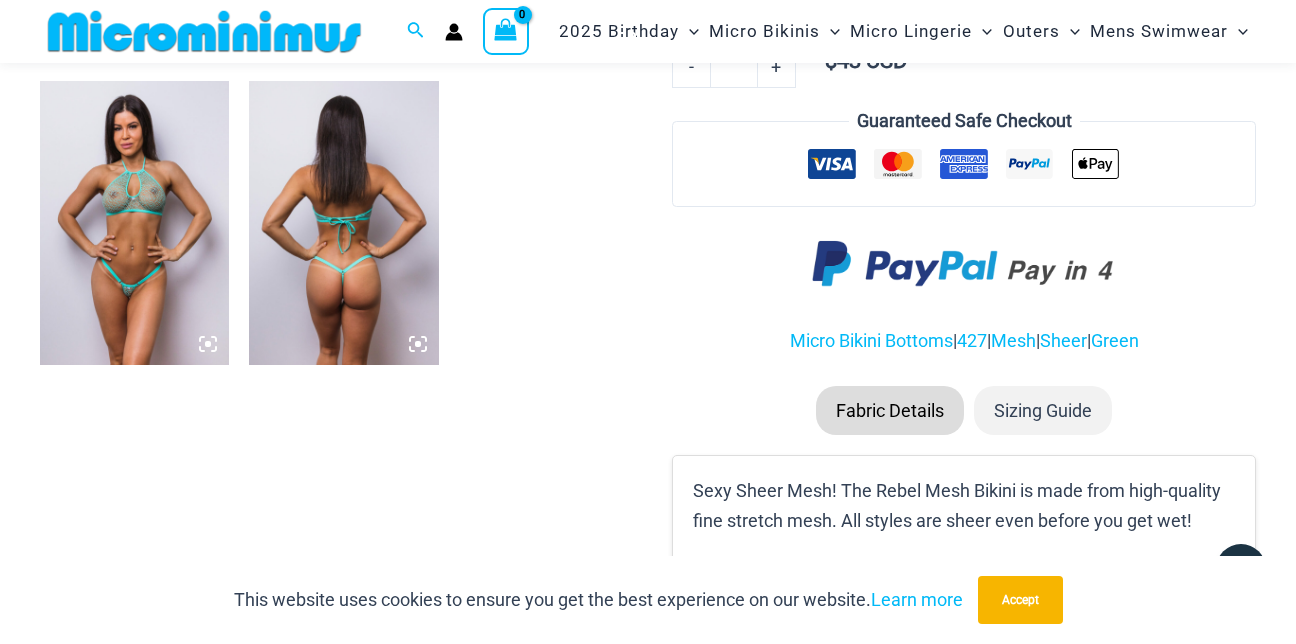 scroll, scrollTop: 984, scrollLeft: 0, axis: vertical 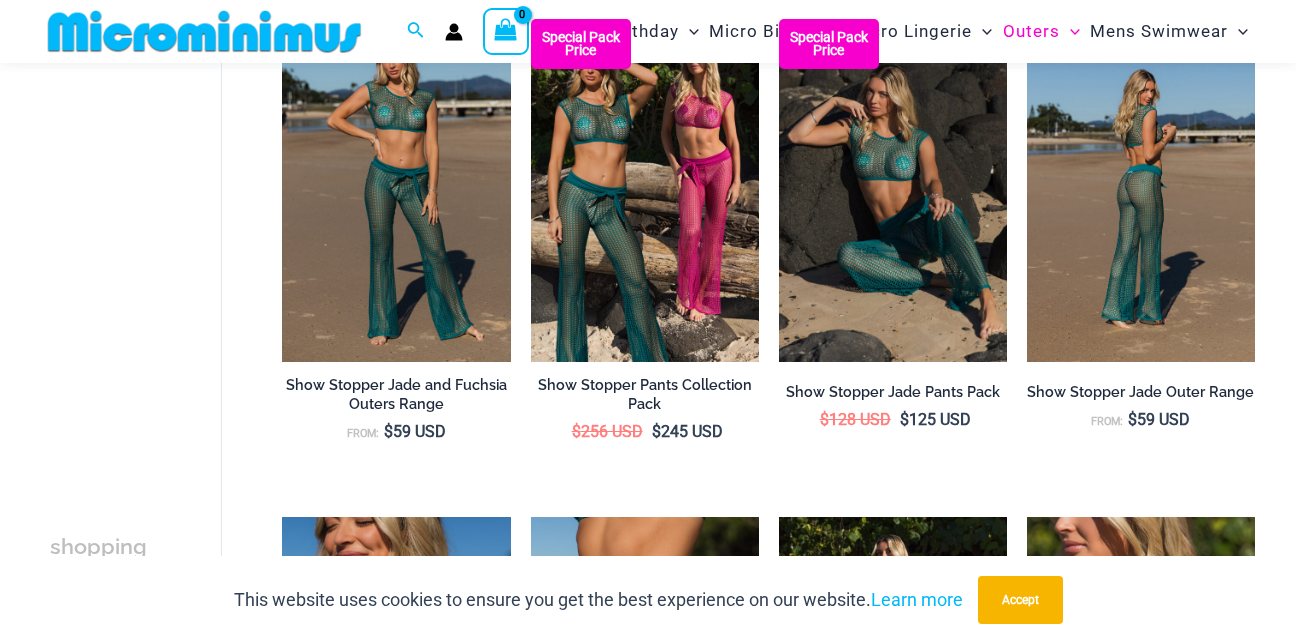 click at bounding box center [1141, 190] 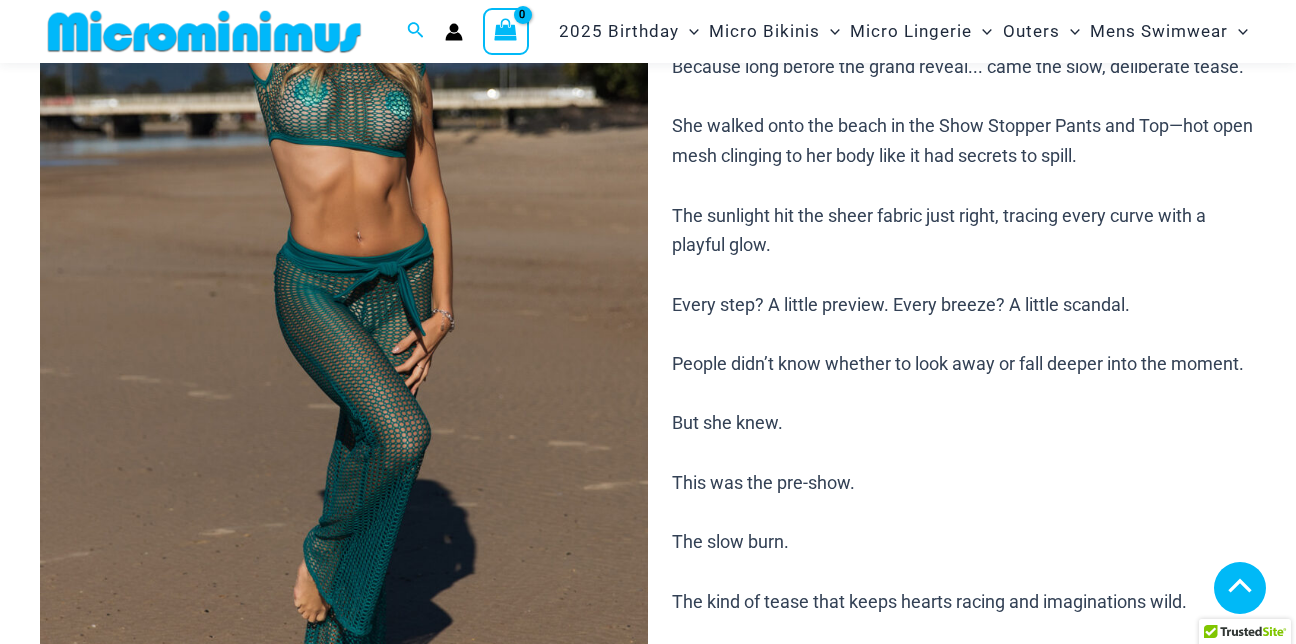 scroll, scrollTop: 1286, scrollLeft: 0, axis: vertical 